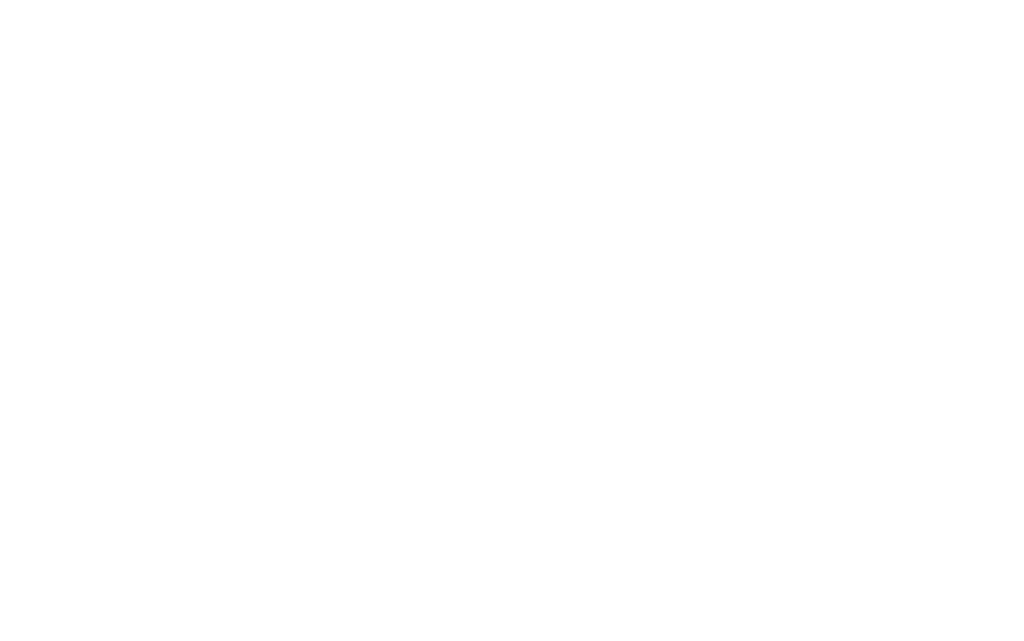 scroll, scrollTop: 0, scrollLeft: 0, axis: both 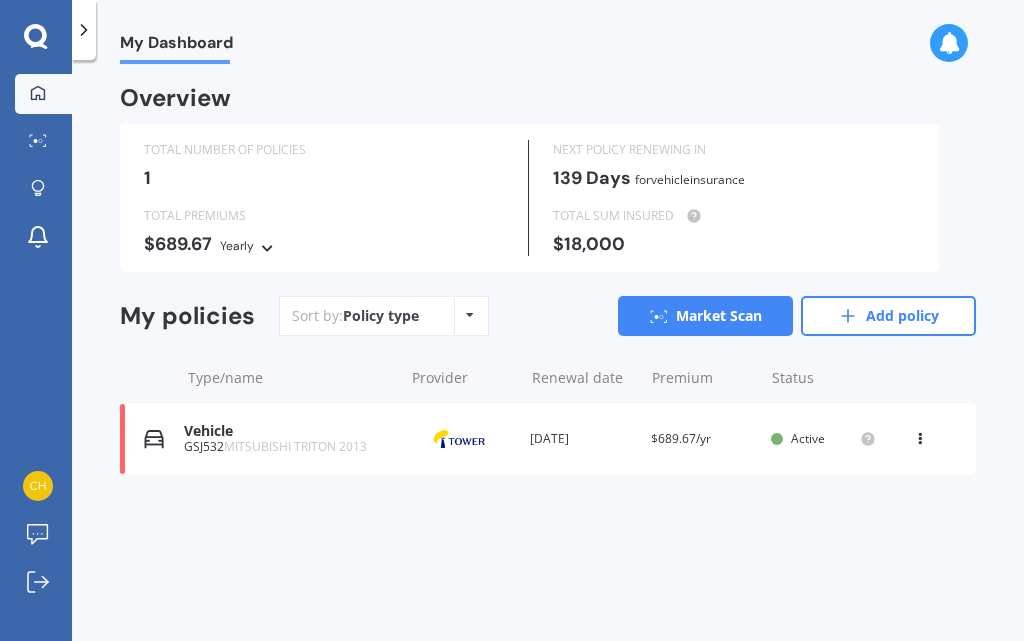 click on "Add policy" at bounding box center [888, 316] 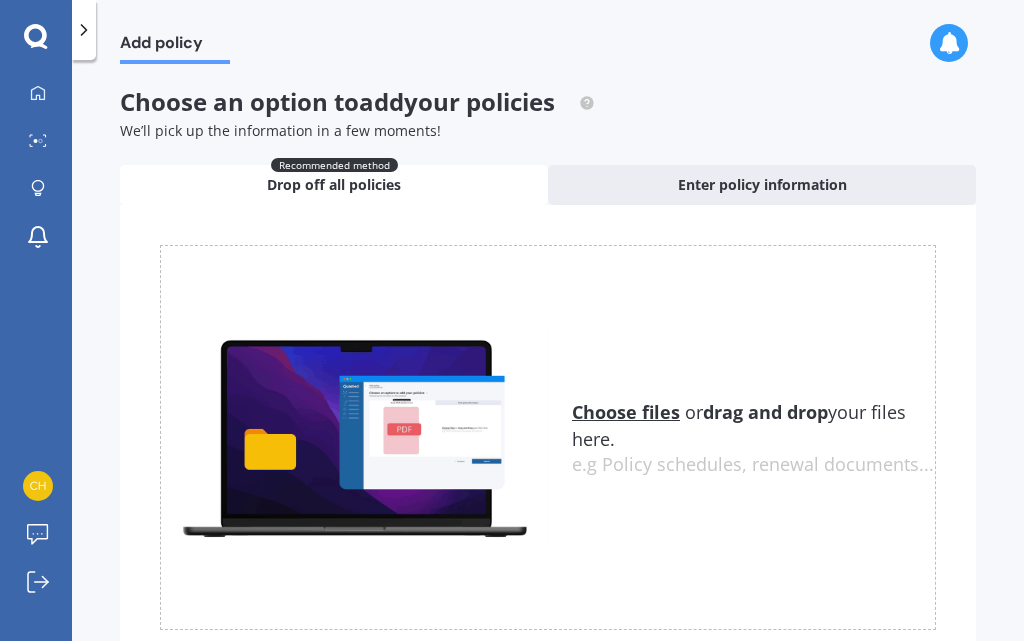 scroll, scrollTop: 0, scrollLeft: 0, axis: both 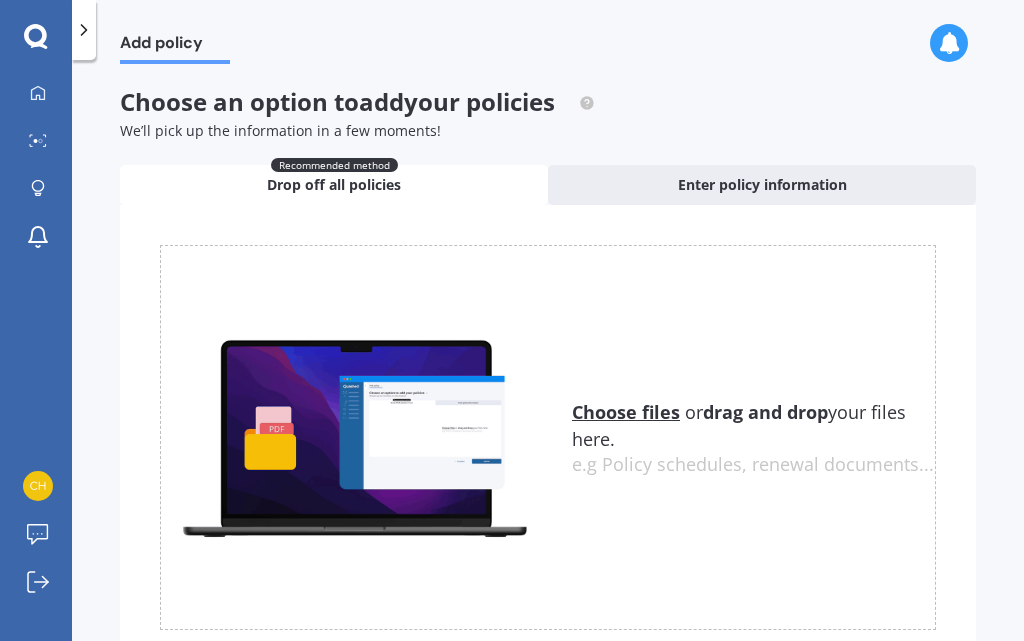 click on "Recommended method" at bounding box center [334, 165] 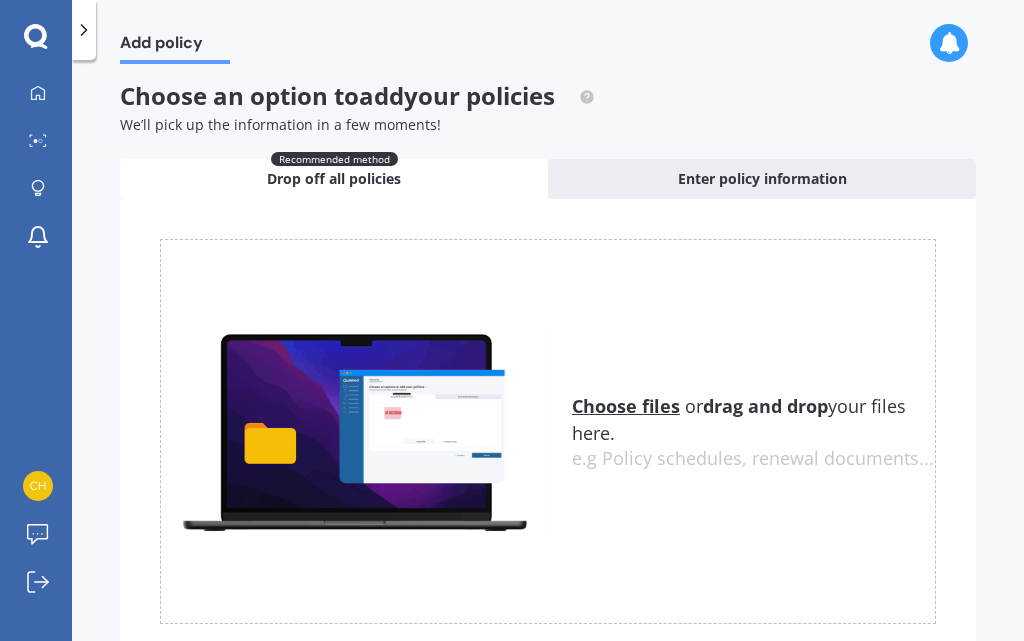 scroll, scrollTop: 5, scrollLeft: 0, axis: vertical 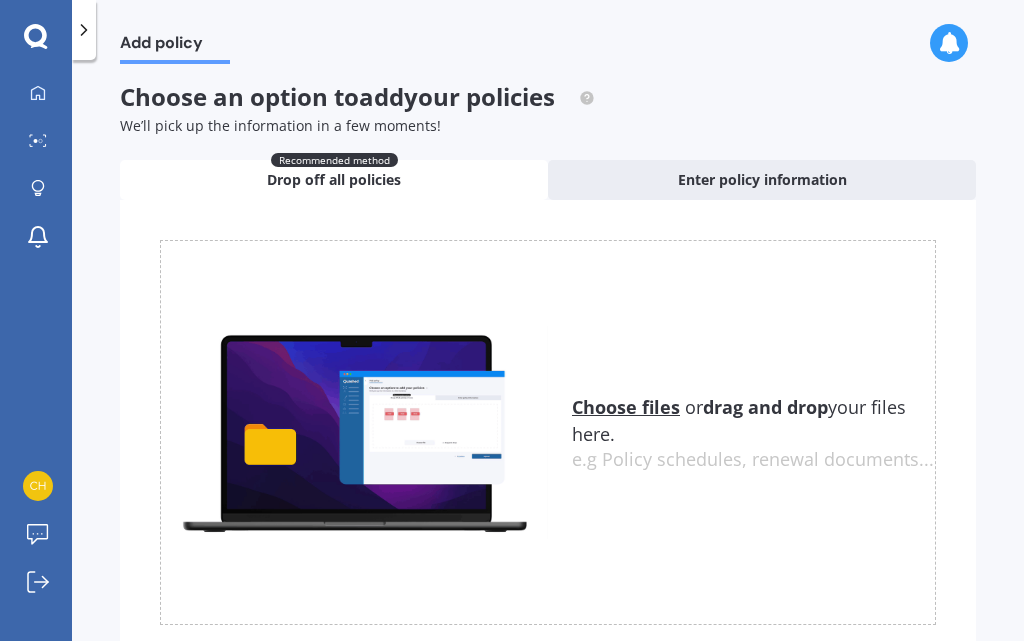 click on "Enter policy information" at bounding box center [762, 180] 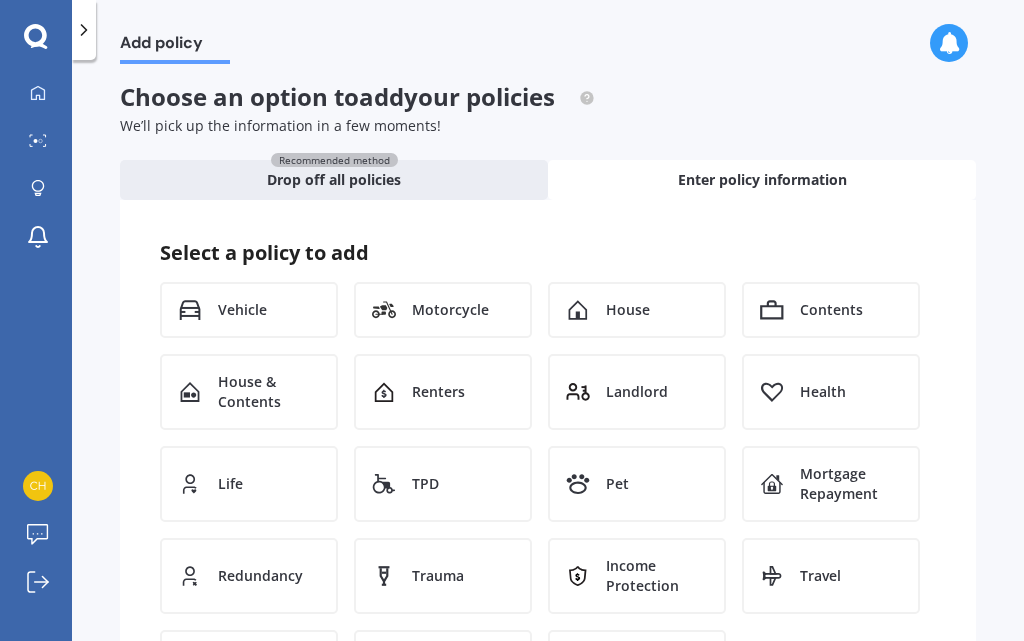 click on "House & Contents" at bounding box center [269, 392] 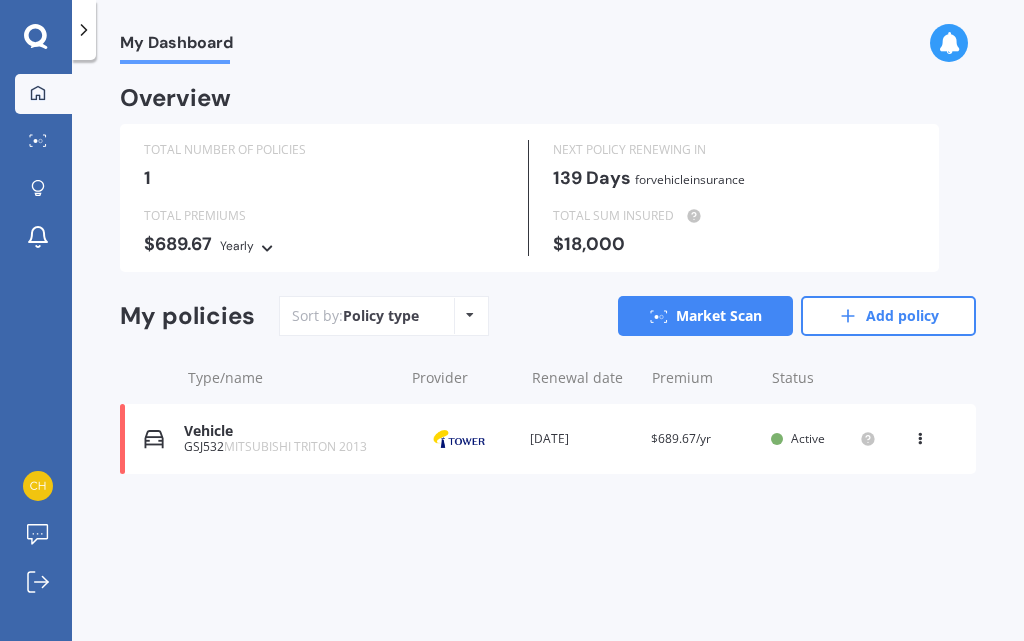 scroll, scrollTop: 0, scrollLeft: 0, axis: both 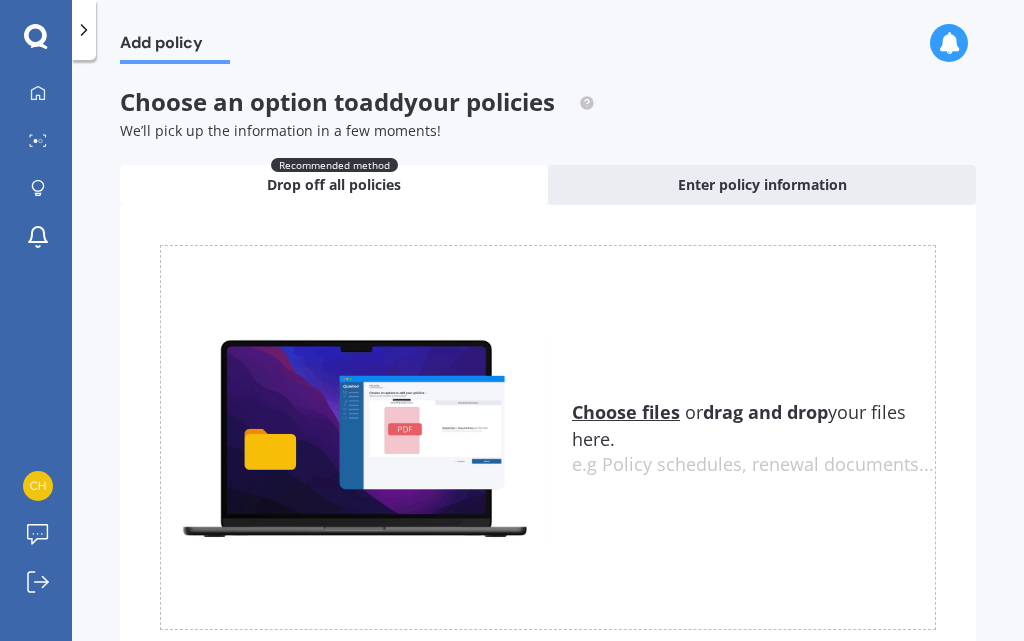 click on "Enter policy information" at bounding box center [762, 185] 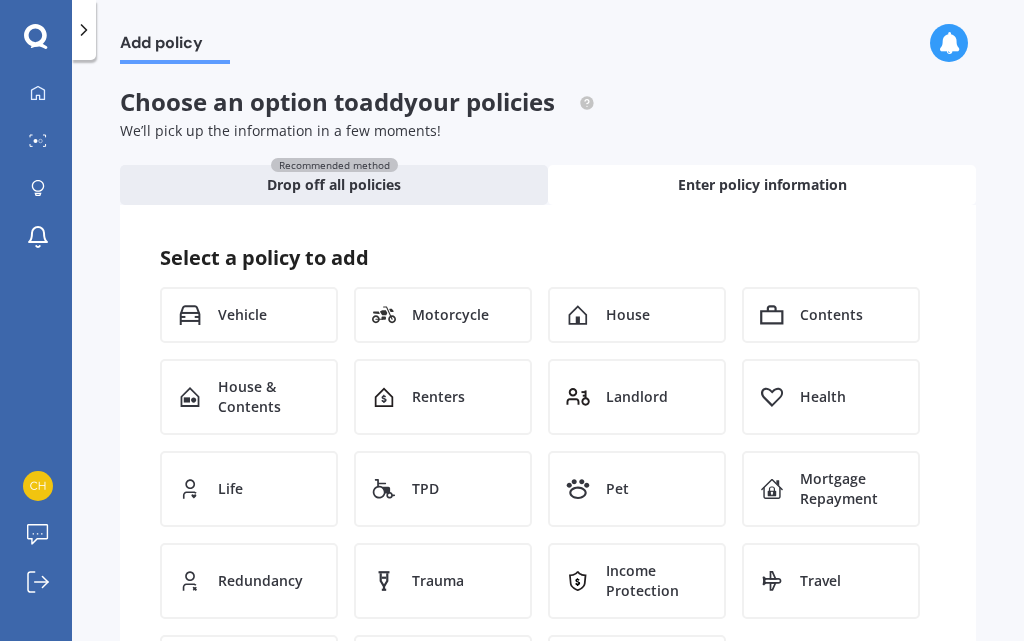 click on "Contents" at bounding box center (831, 315) 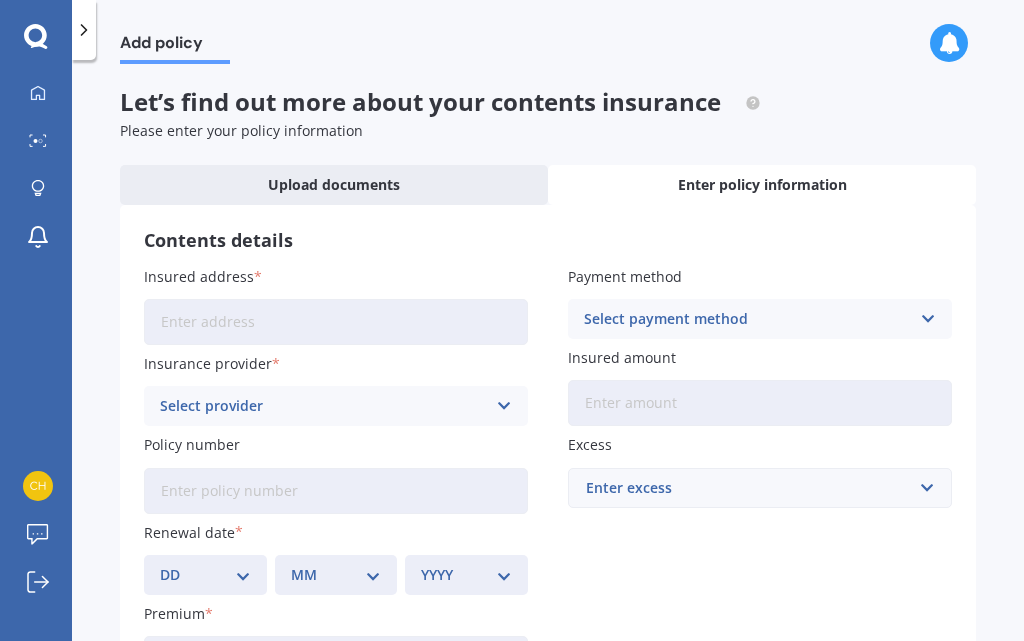 scroll, scrollTop: 35, scrollLeft: 0, axis: vertical 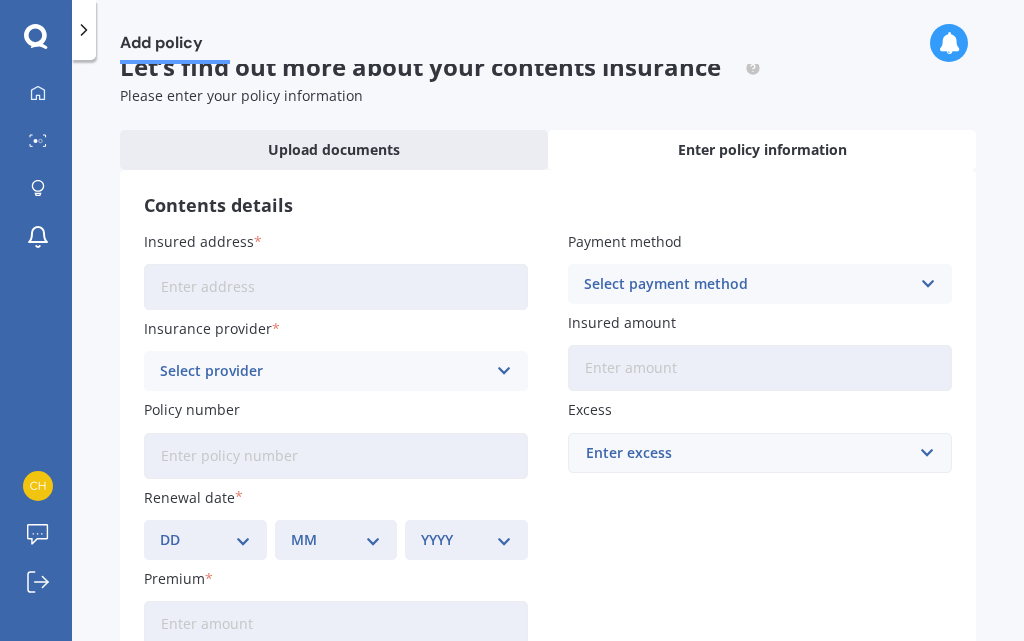 click on "Insured address" at bounding box center [336, 287] 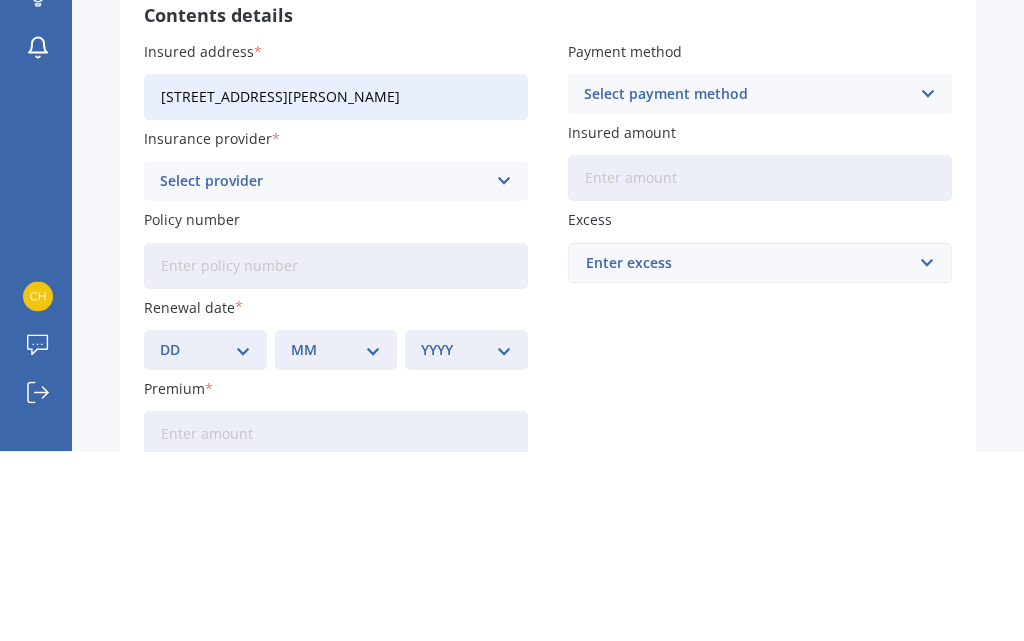 click on "[STREET_ADDRESS][PERSON_NAME]" at bounding box center [336, 287] 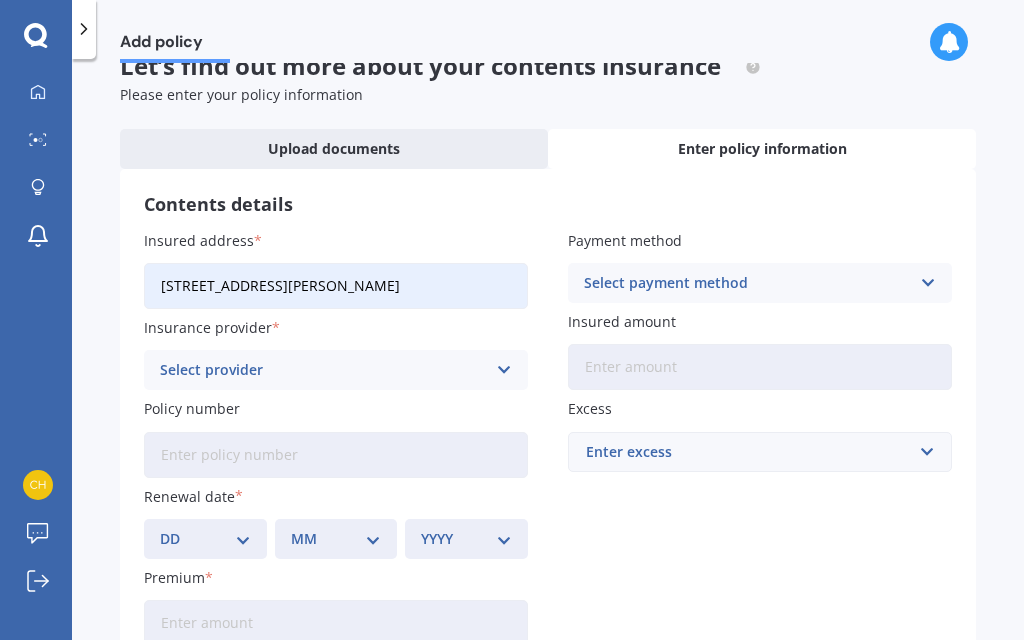 type on "[STREET_ADDRESS][PERSON_NAME]" 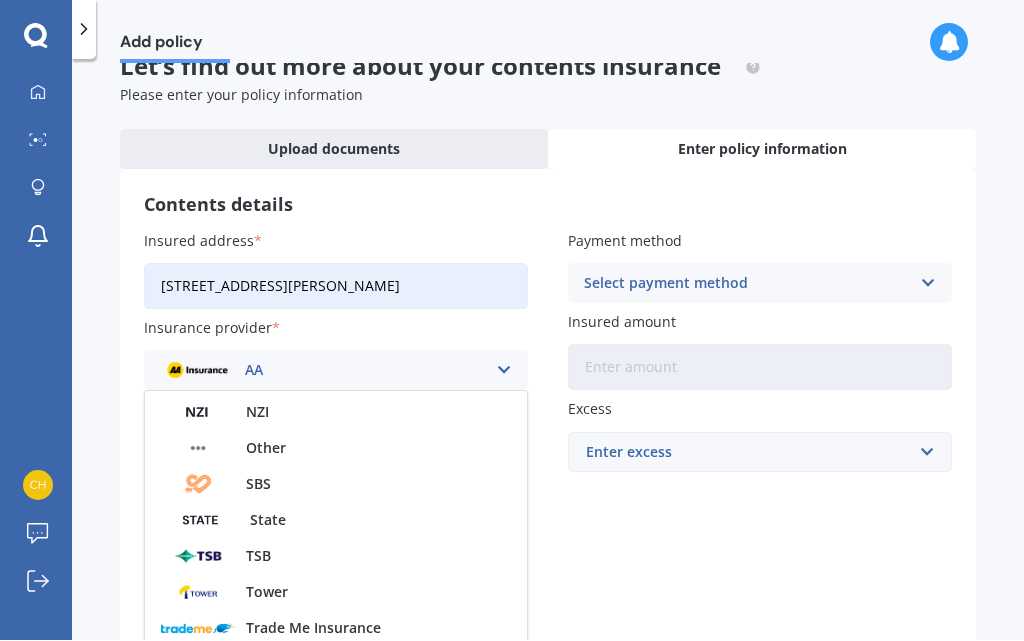 scroll, scrollTop: 465, scrollLeft: 0, axis: vertical 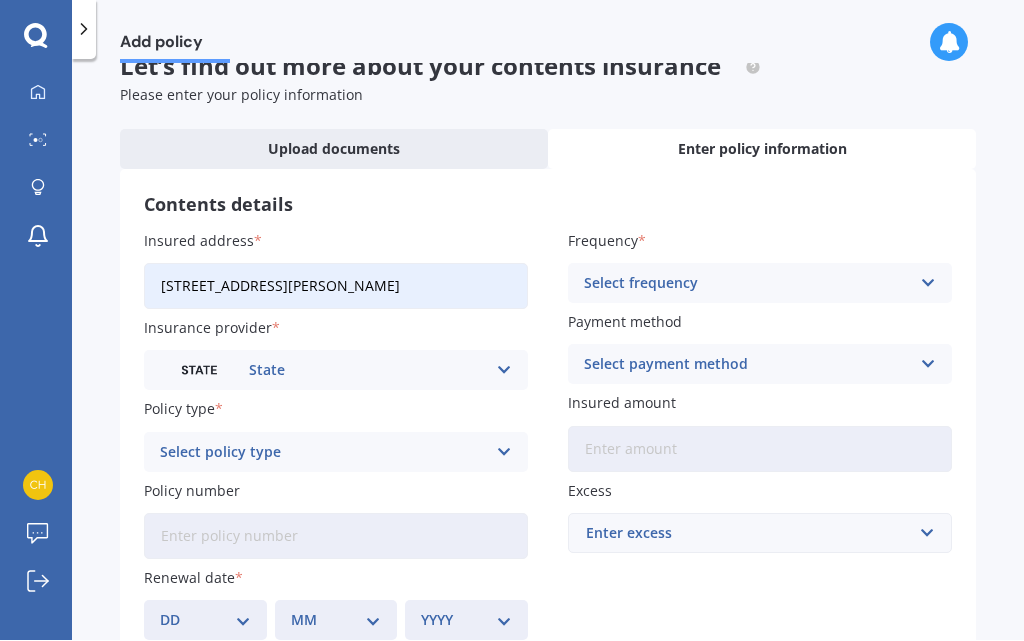 click at bounding box center (503, 453) 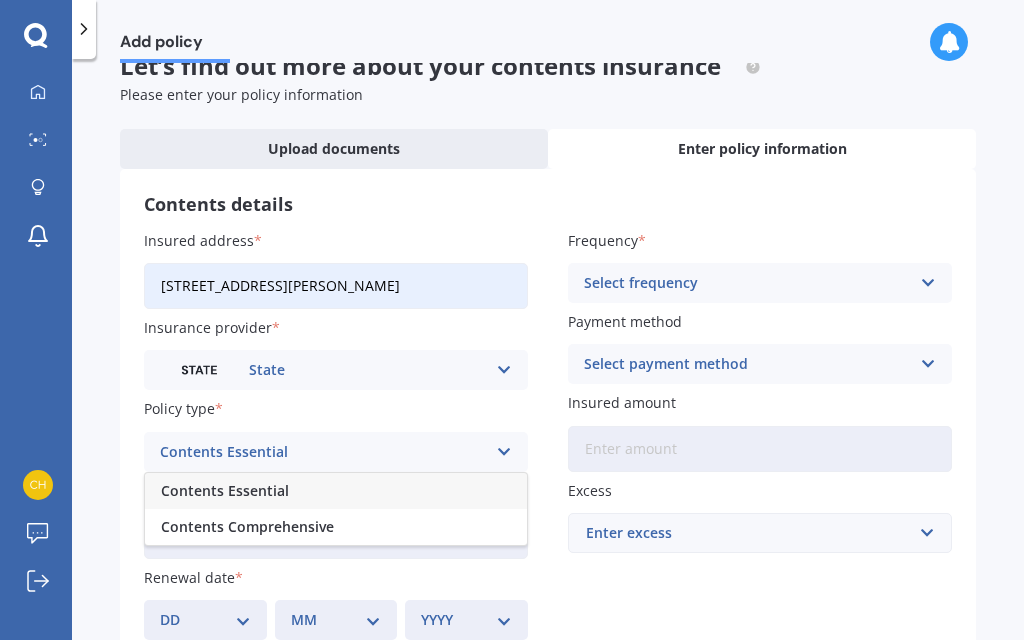 click on "Contents Essential" at bounding box center (225, 492) 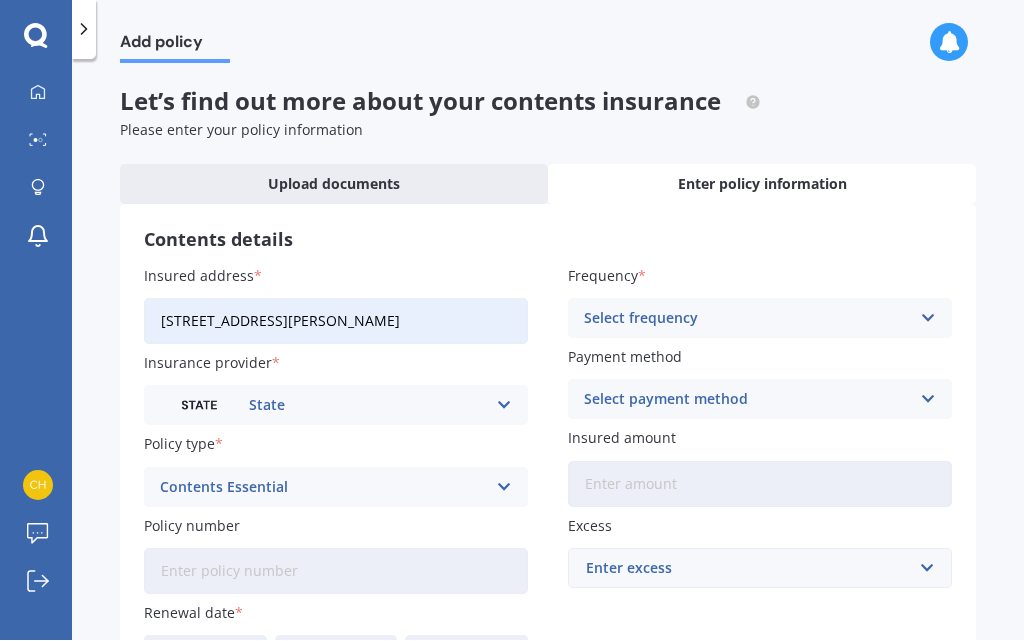 scroll, scrollTop: 0, scrollLeft: 0, axis: both 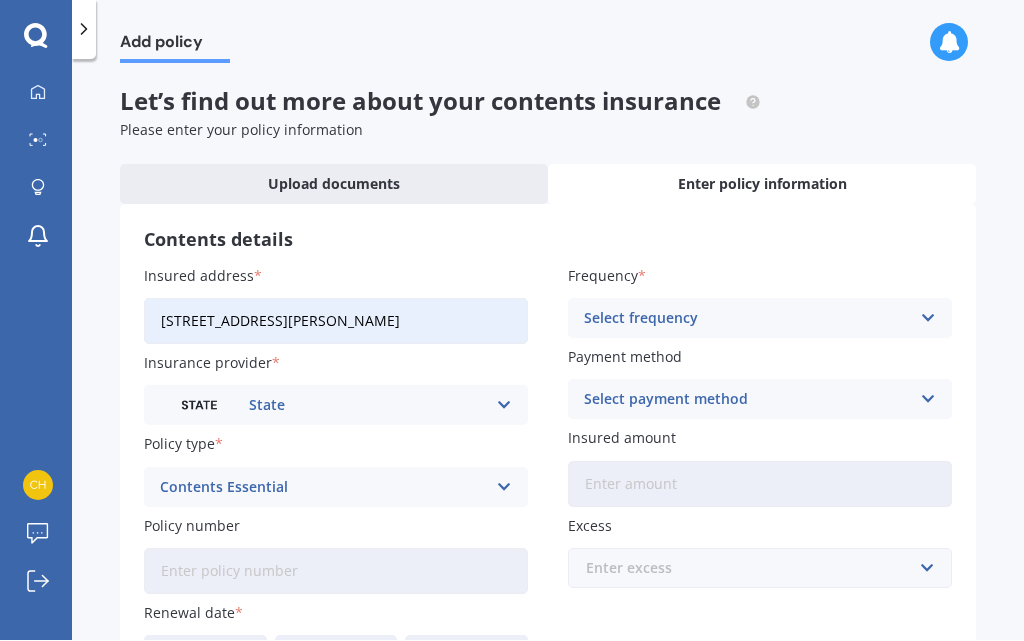click at bounding box center [753, 569] 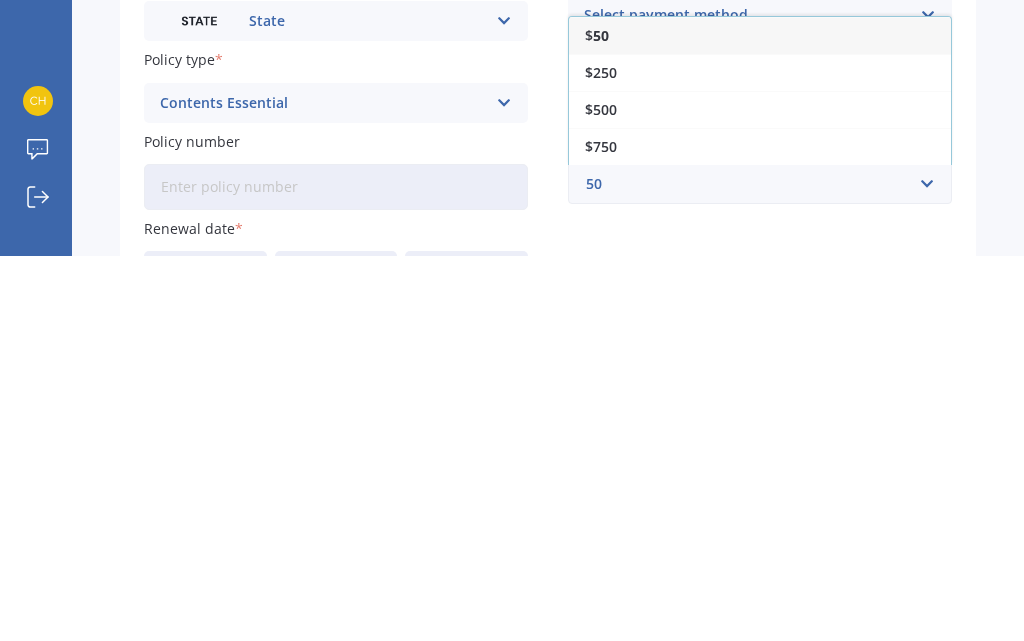 type on "500" 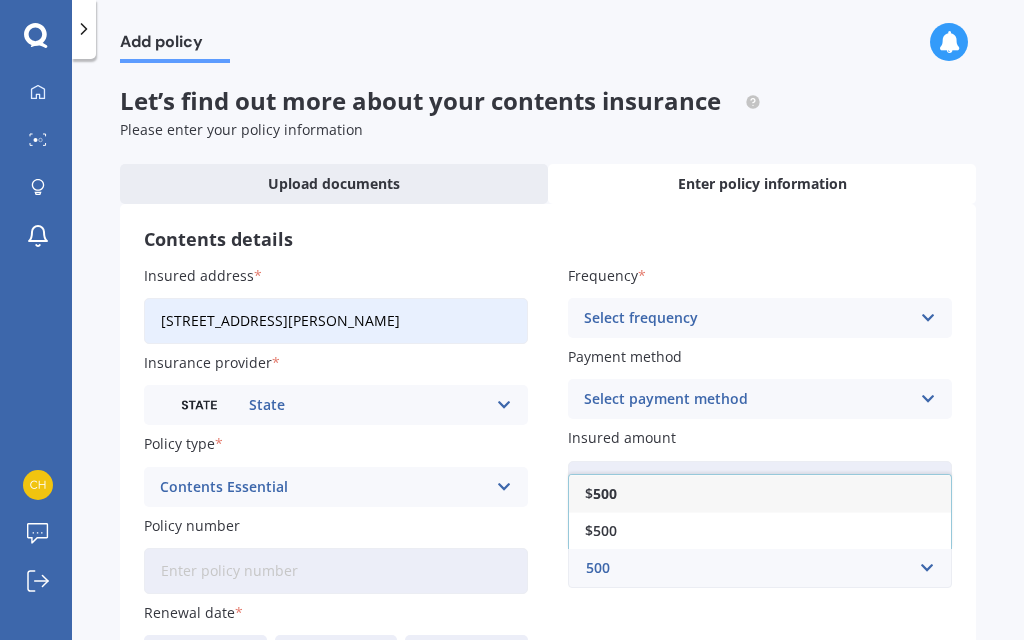 scroll, scrollTop: 0, scrollLeft: 0, axis: both 